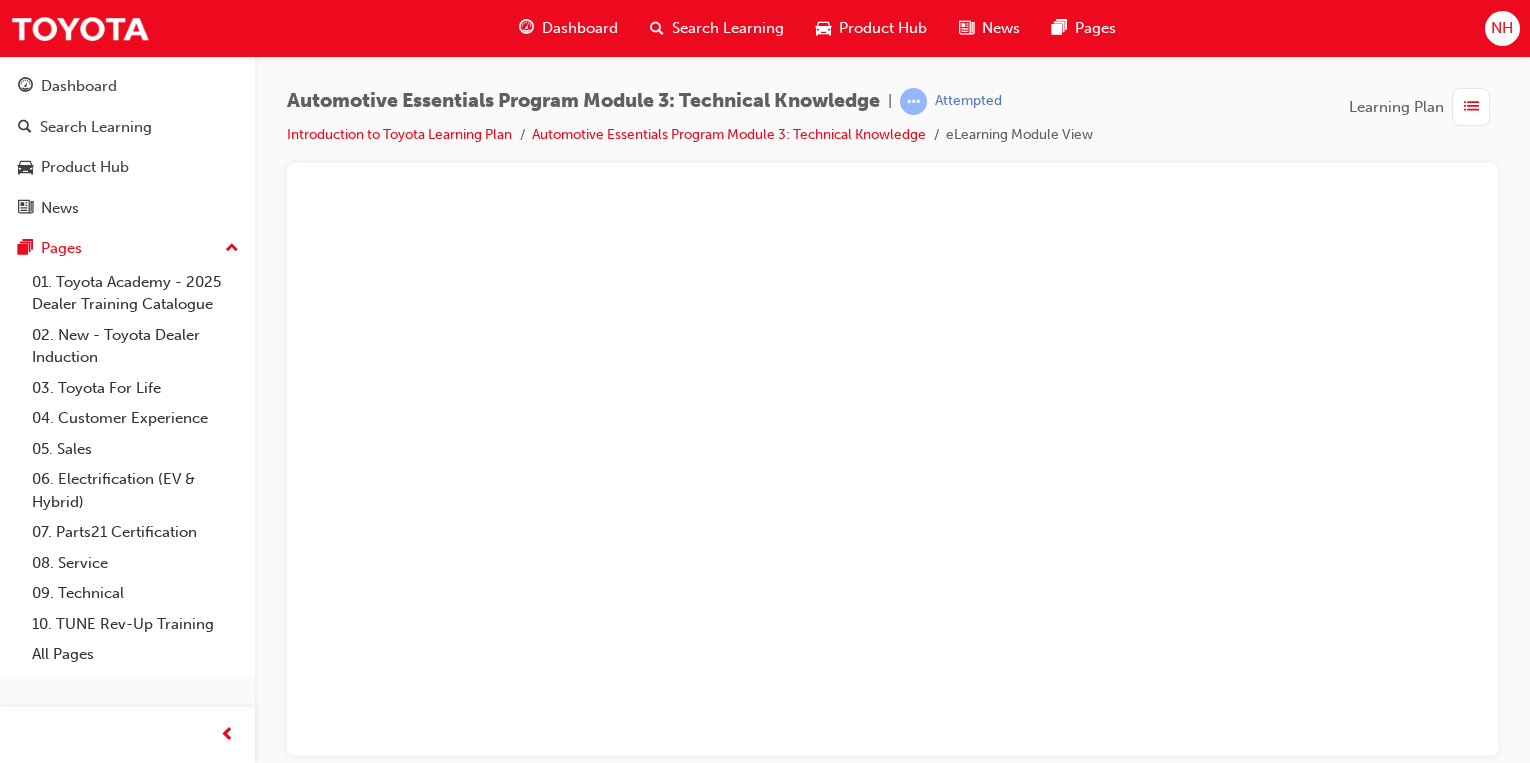 scroll, scrollTop: 0, scrollLeft: 0, axis: both 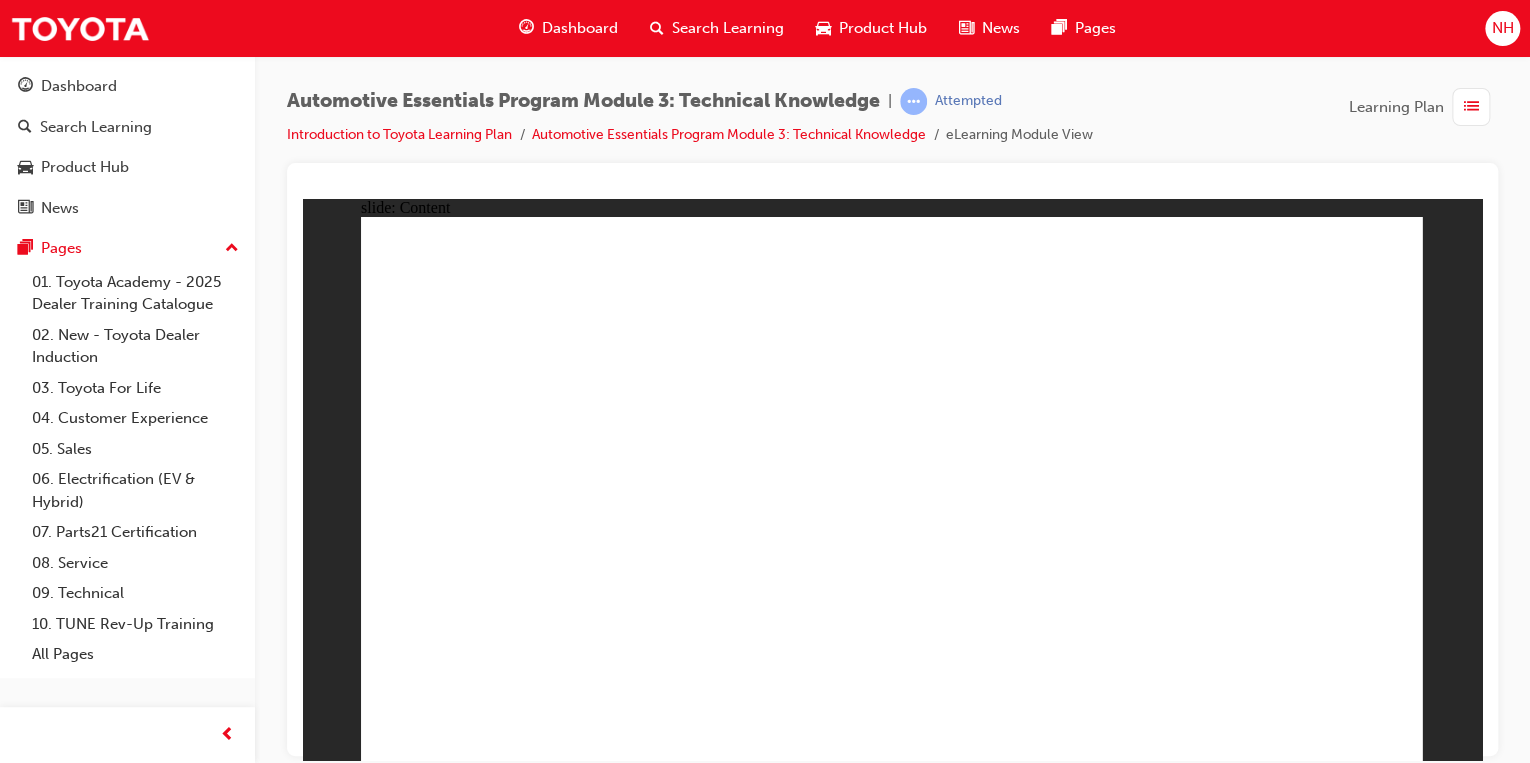 click 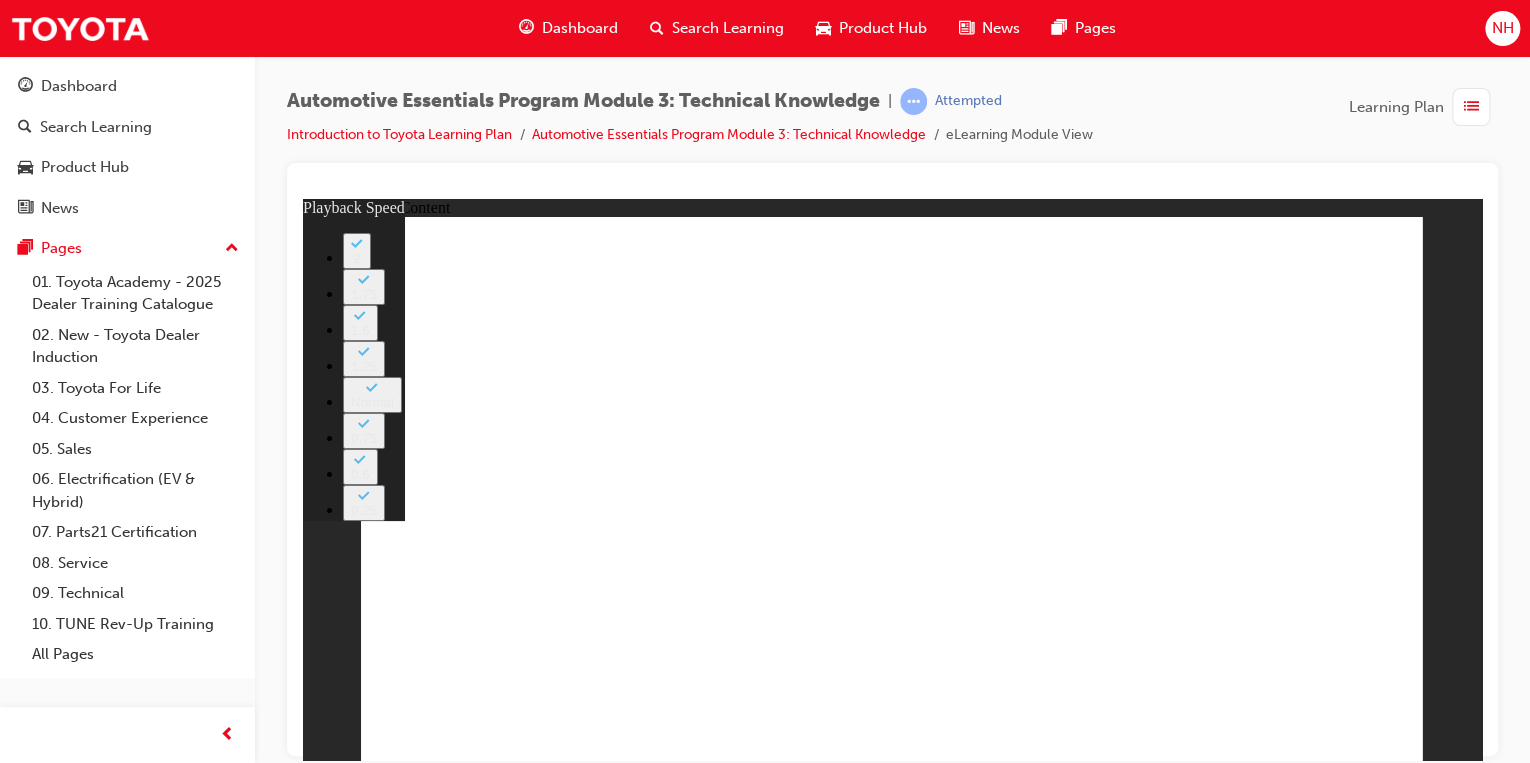 click at bounding box center [1055, 5808] 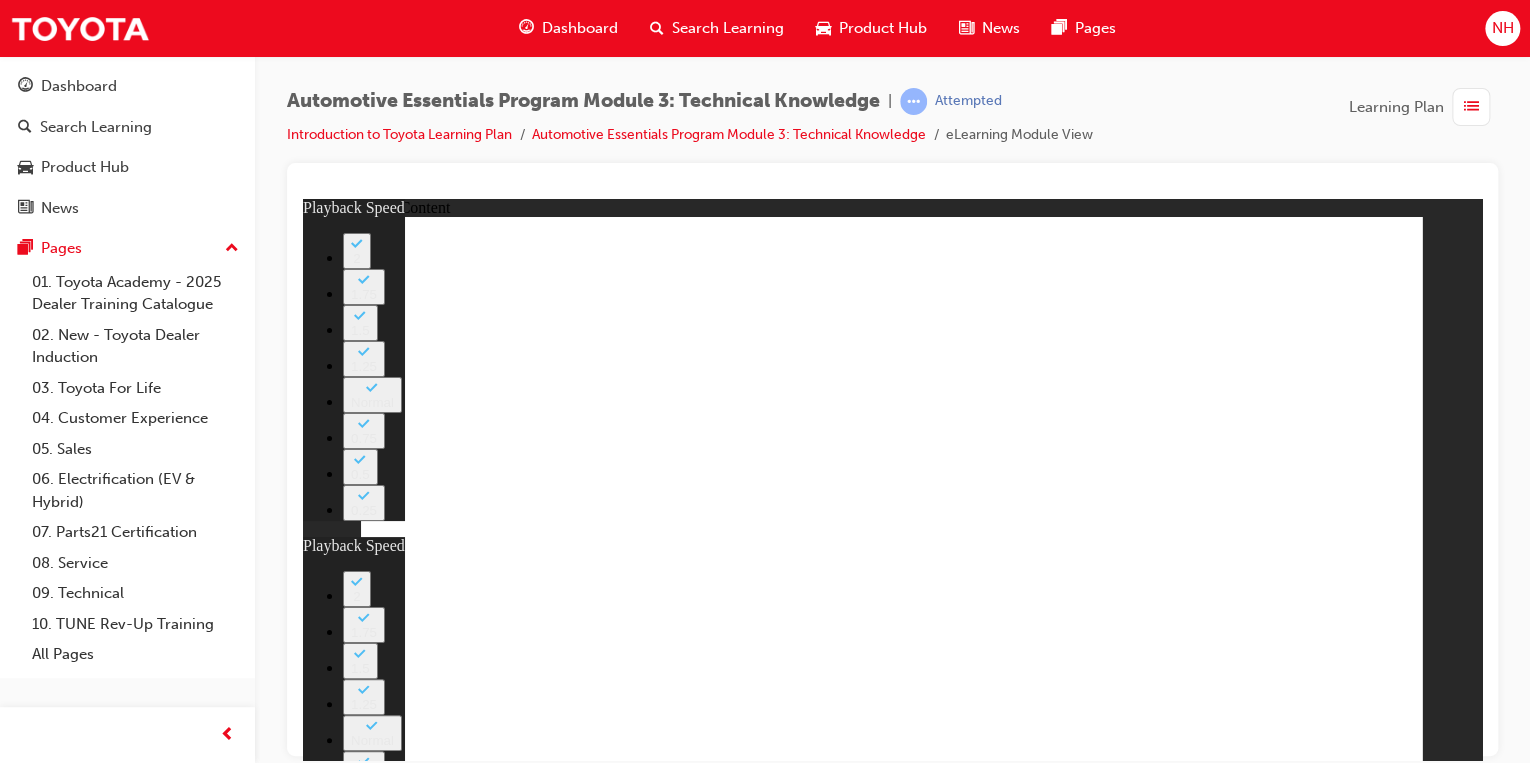 click 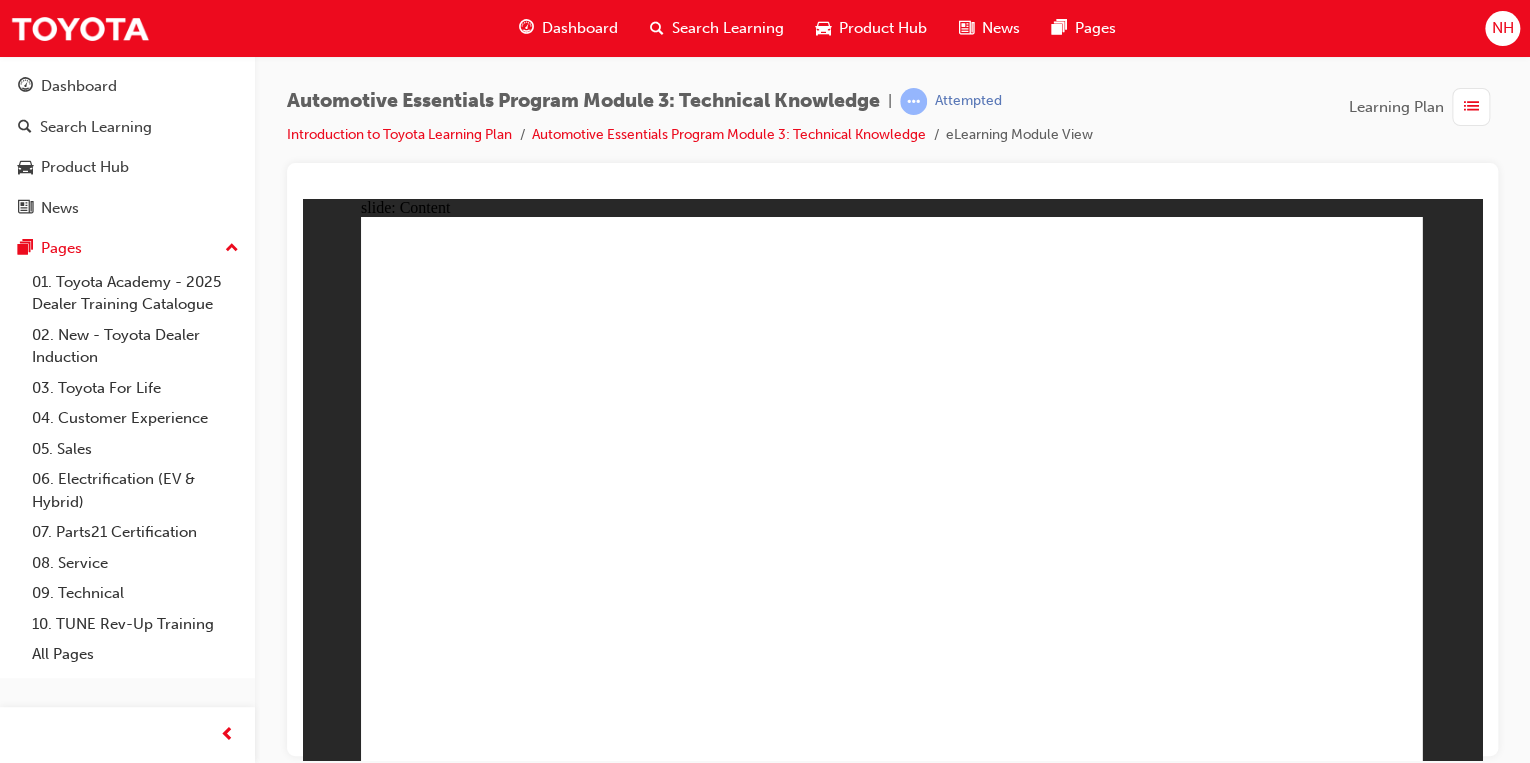 click 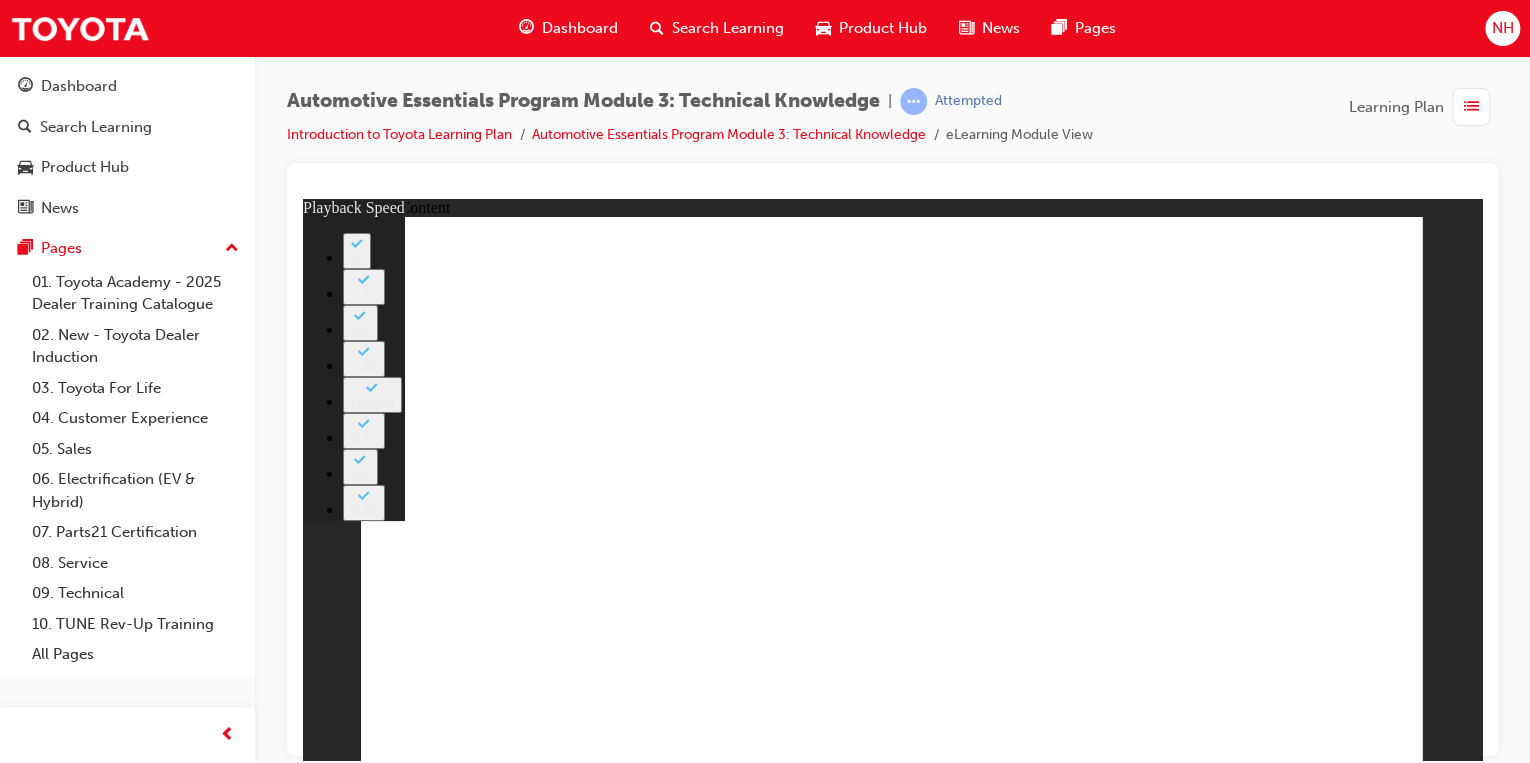 type on "14" 